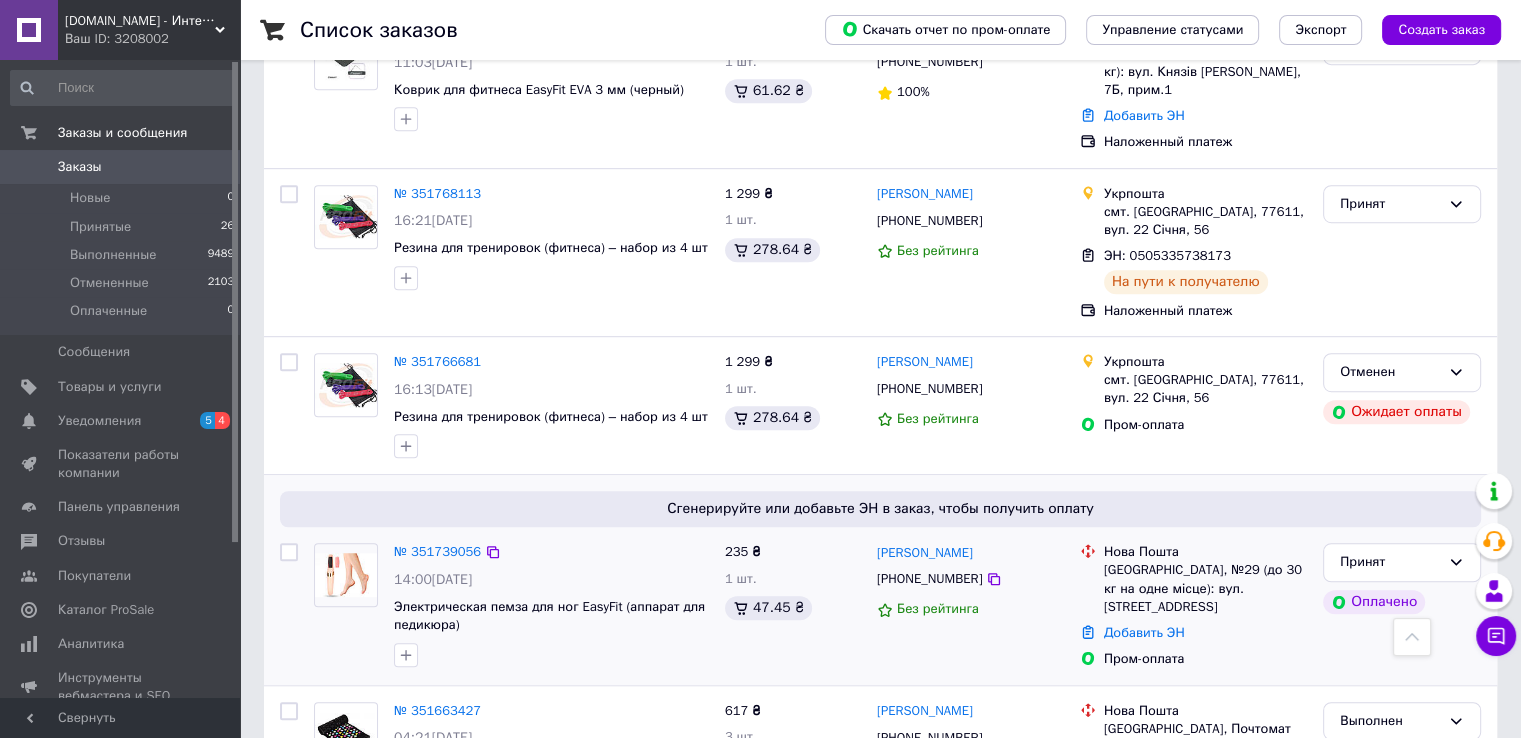 scroll, scrollTop: 1200, scrollLeft: 0, axis: vertical 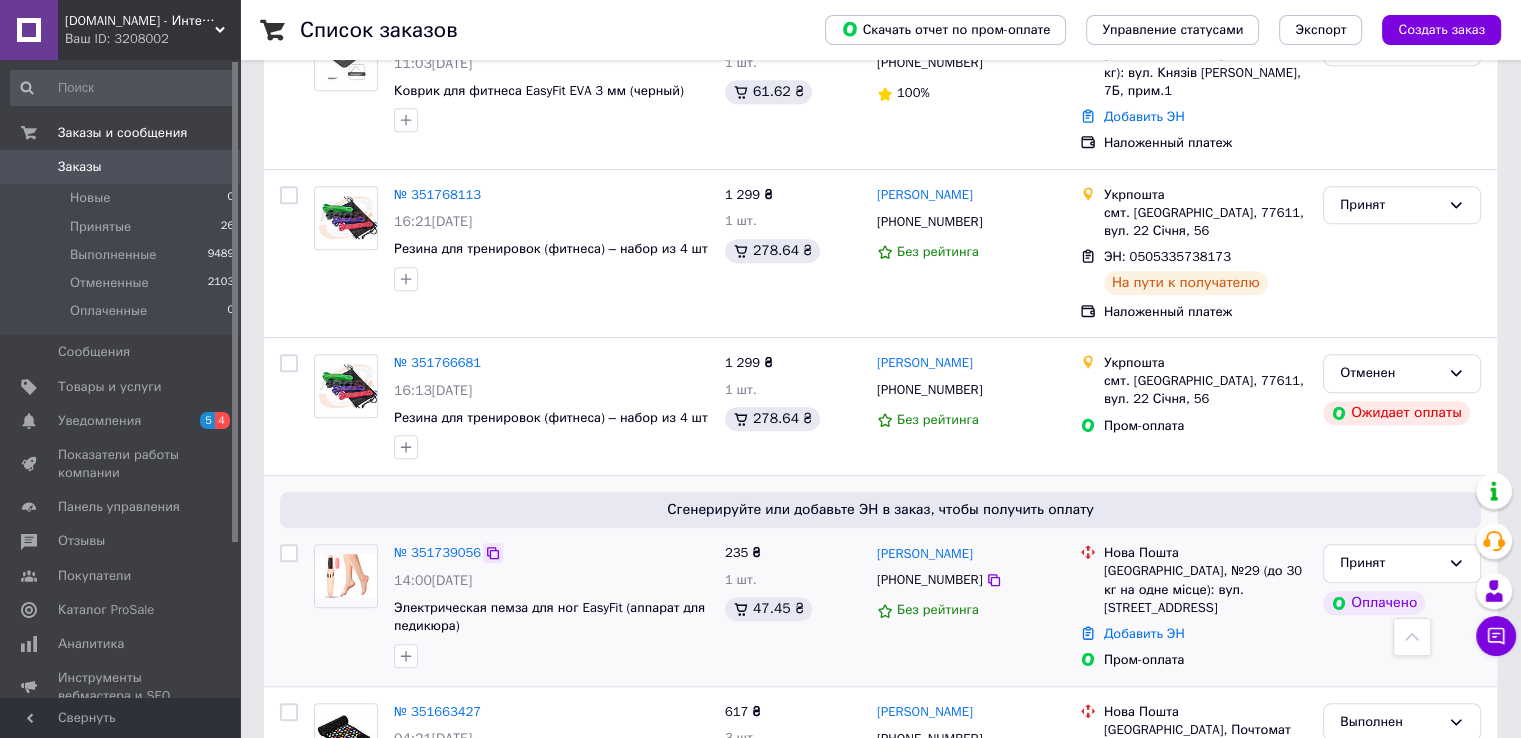 click 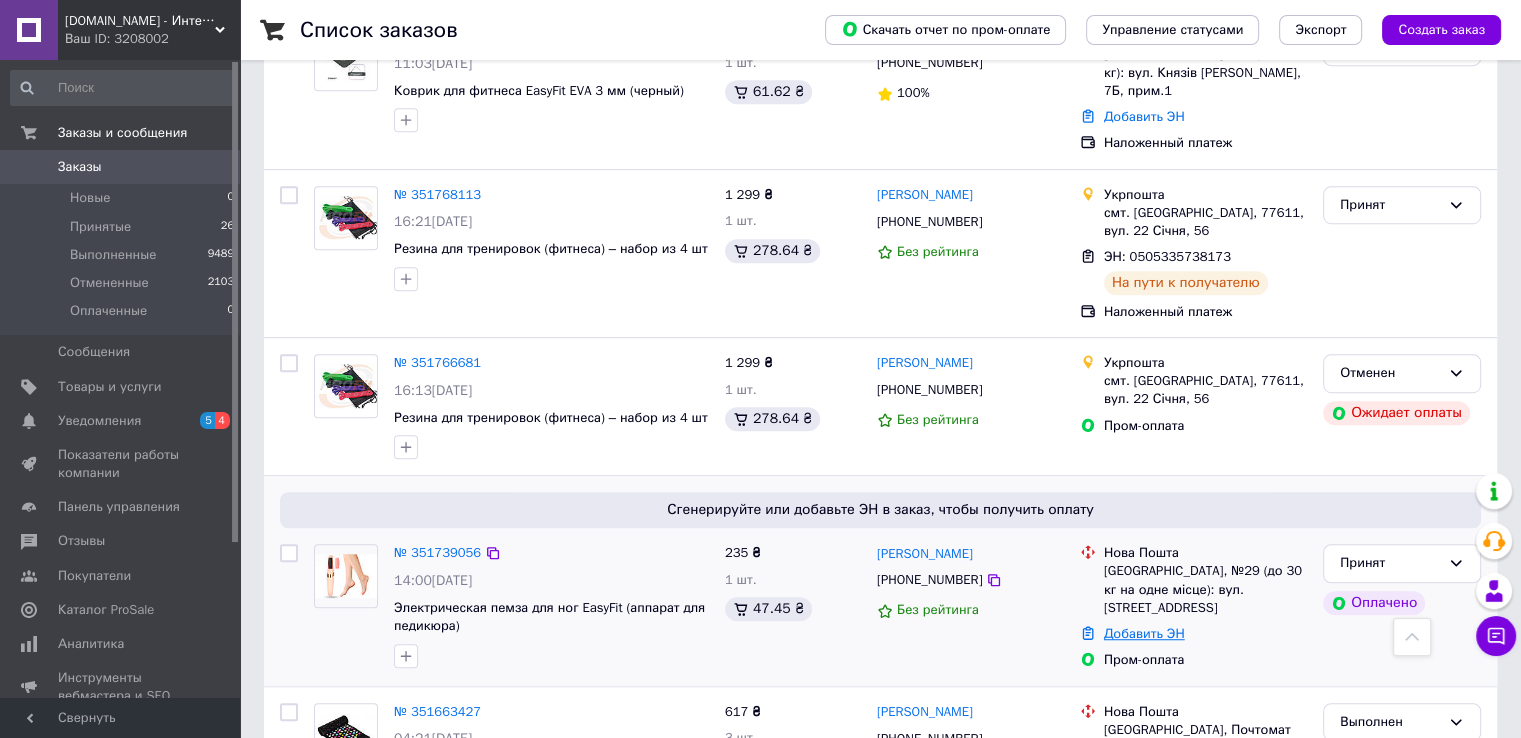 click on "Добавить ЭН" at bounding box center [1144, 633] 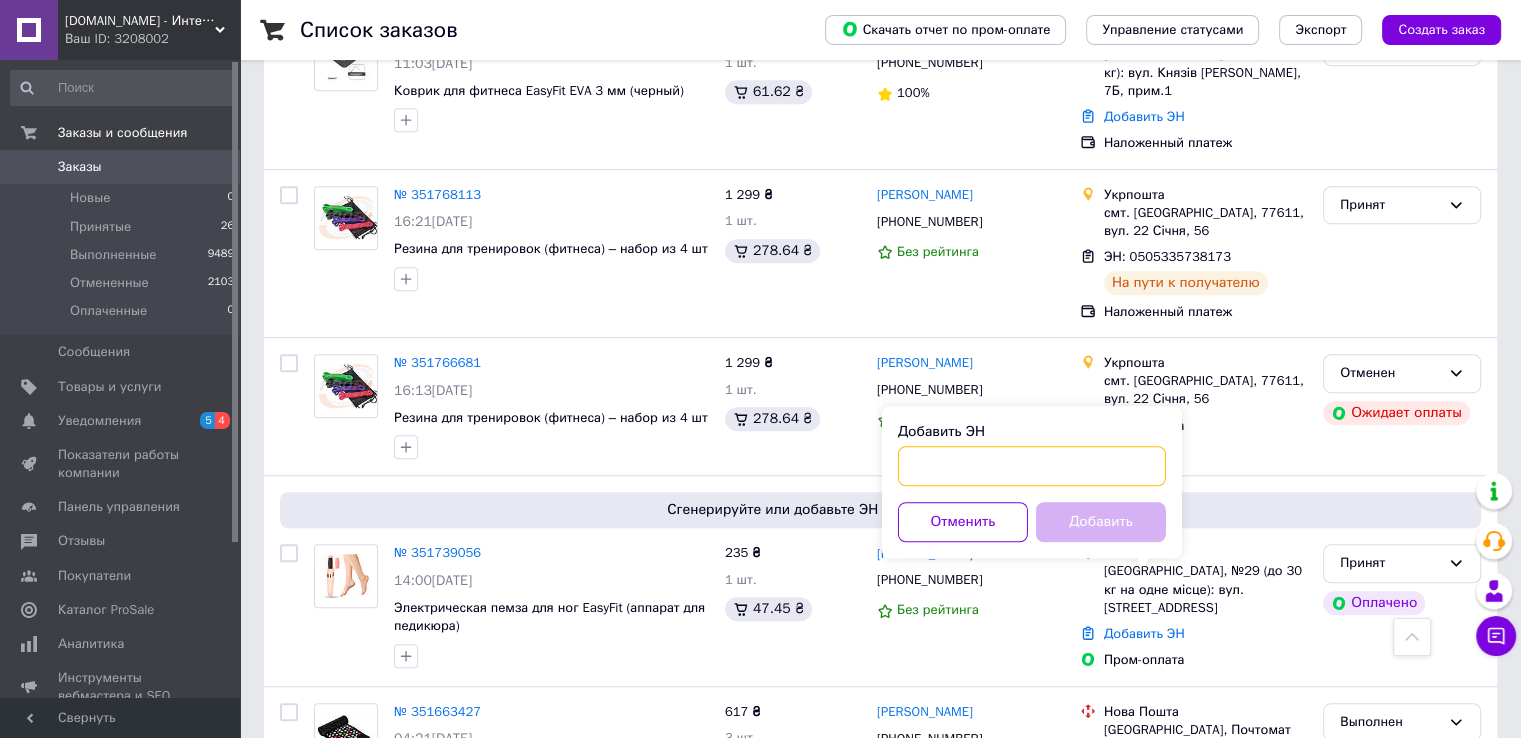 click on "Добавить ЭН" at bounding box center [1032, 466] 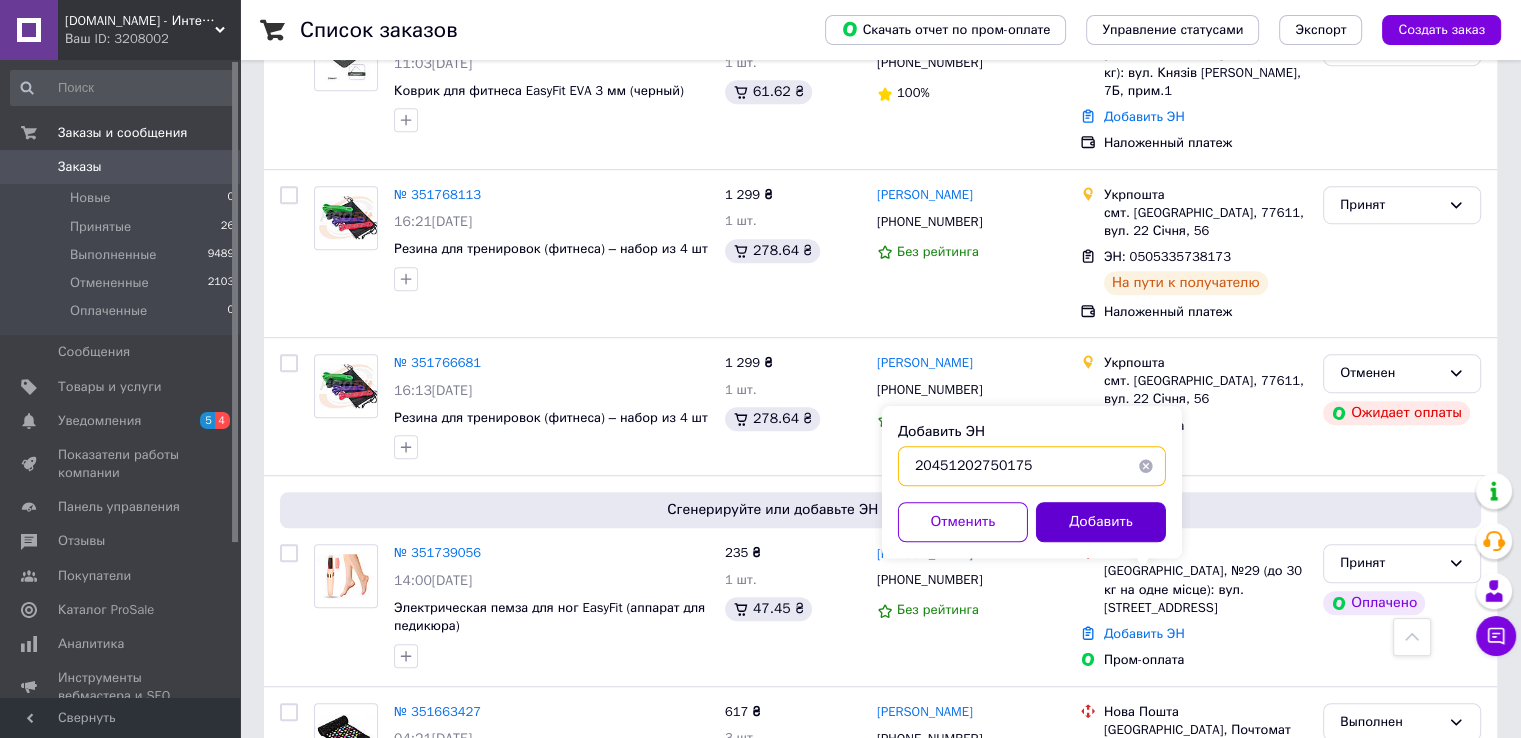 type on "20451202750175" 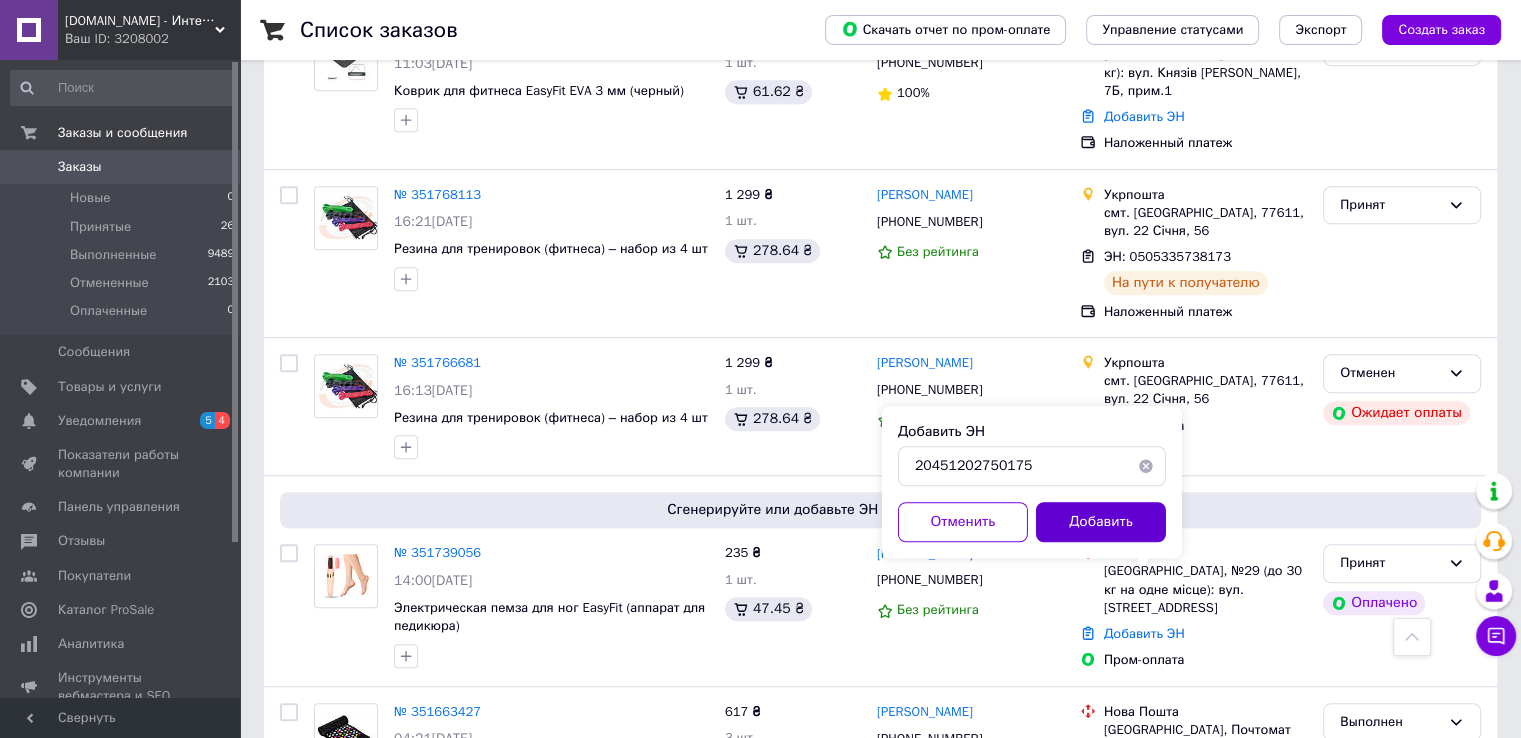 click on "Добавить" at bounding box center [1101, 522] 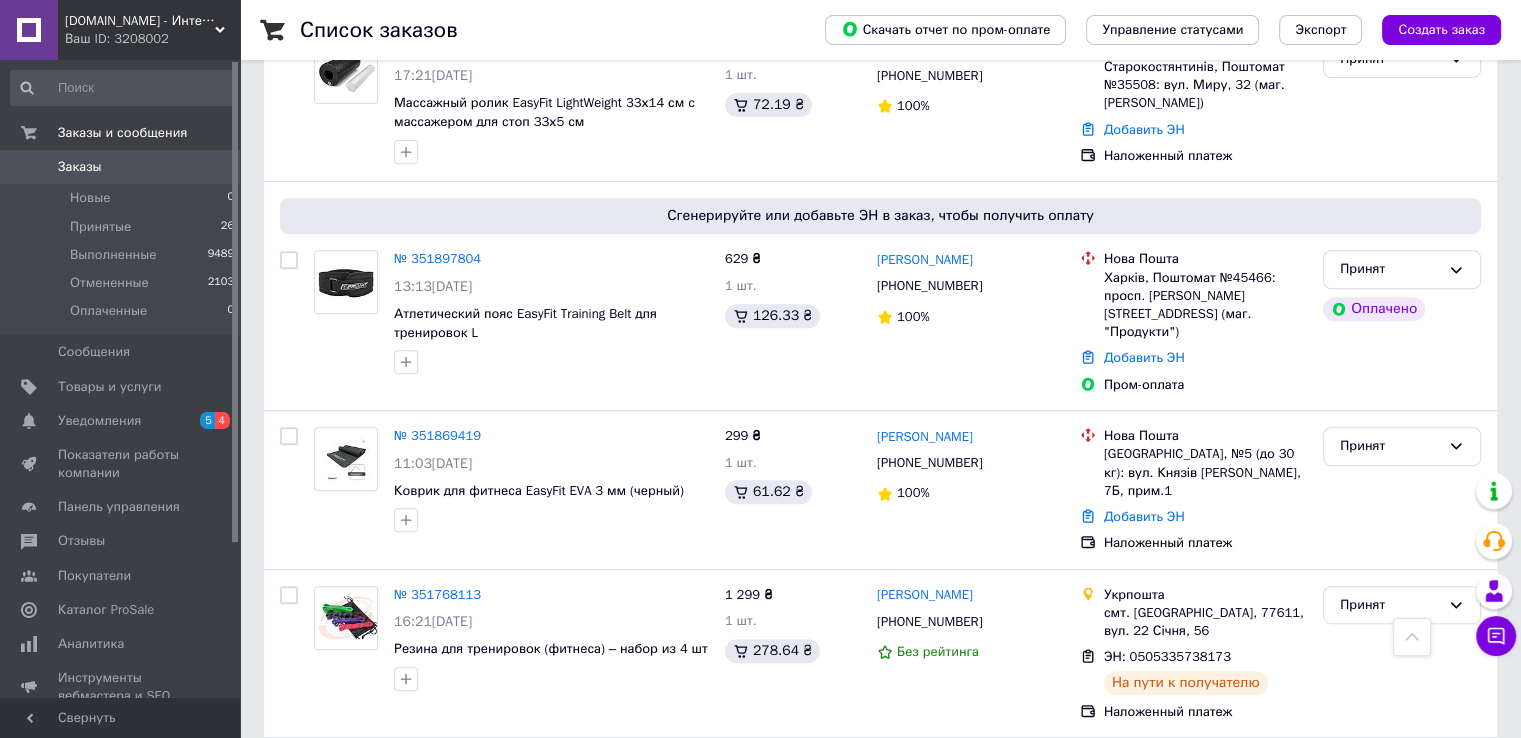 scroll, scrollTop: 700, scrollLeft: 0, axis: vertical 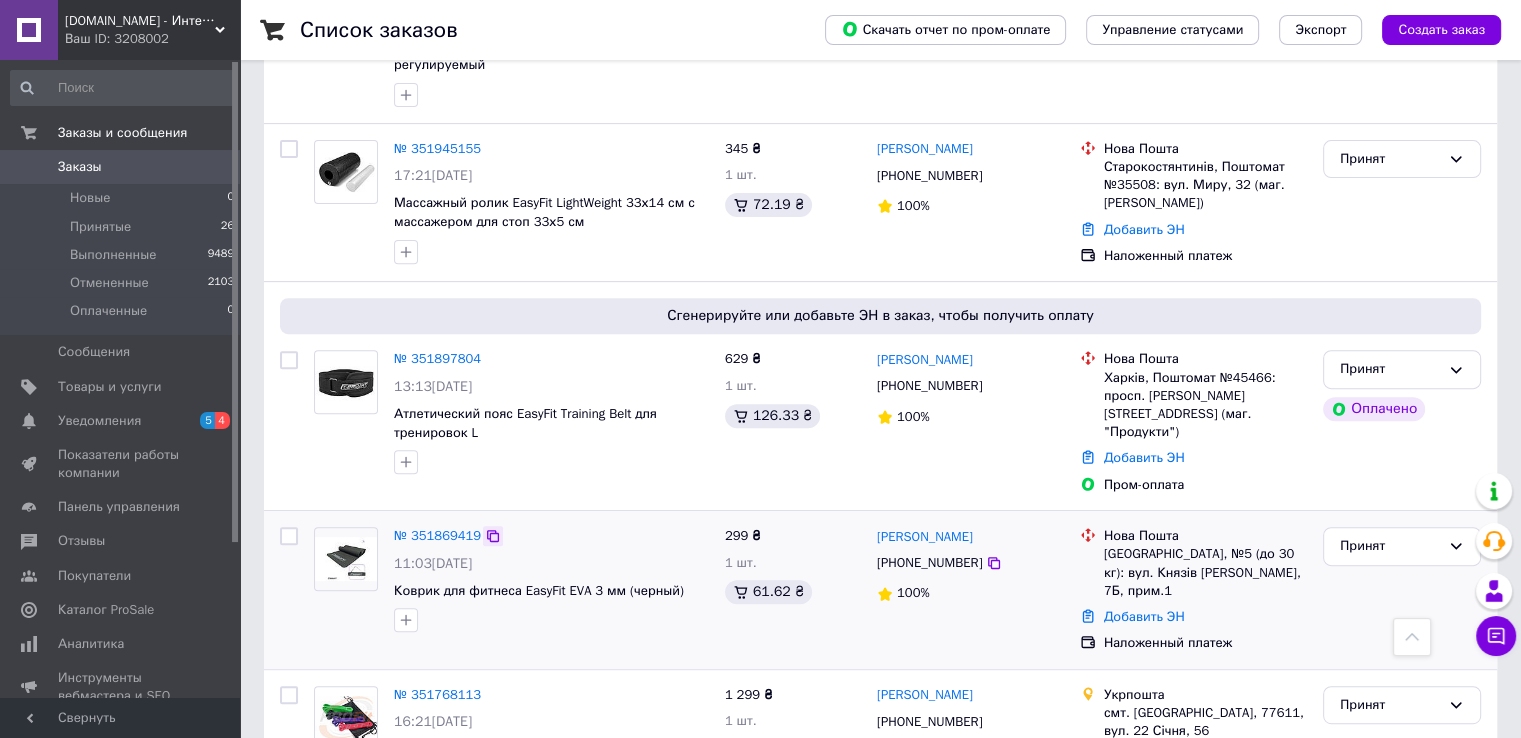 click 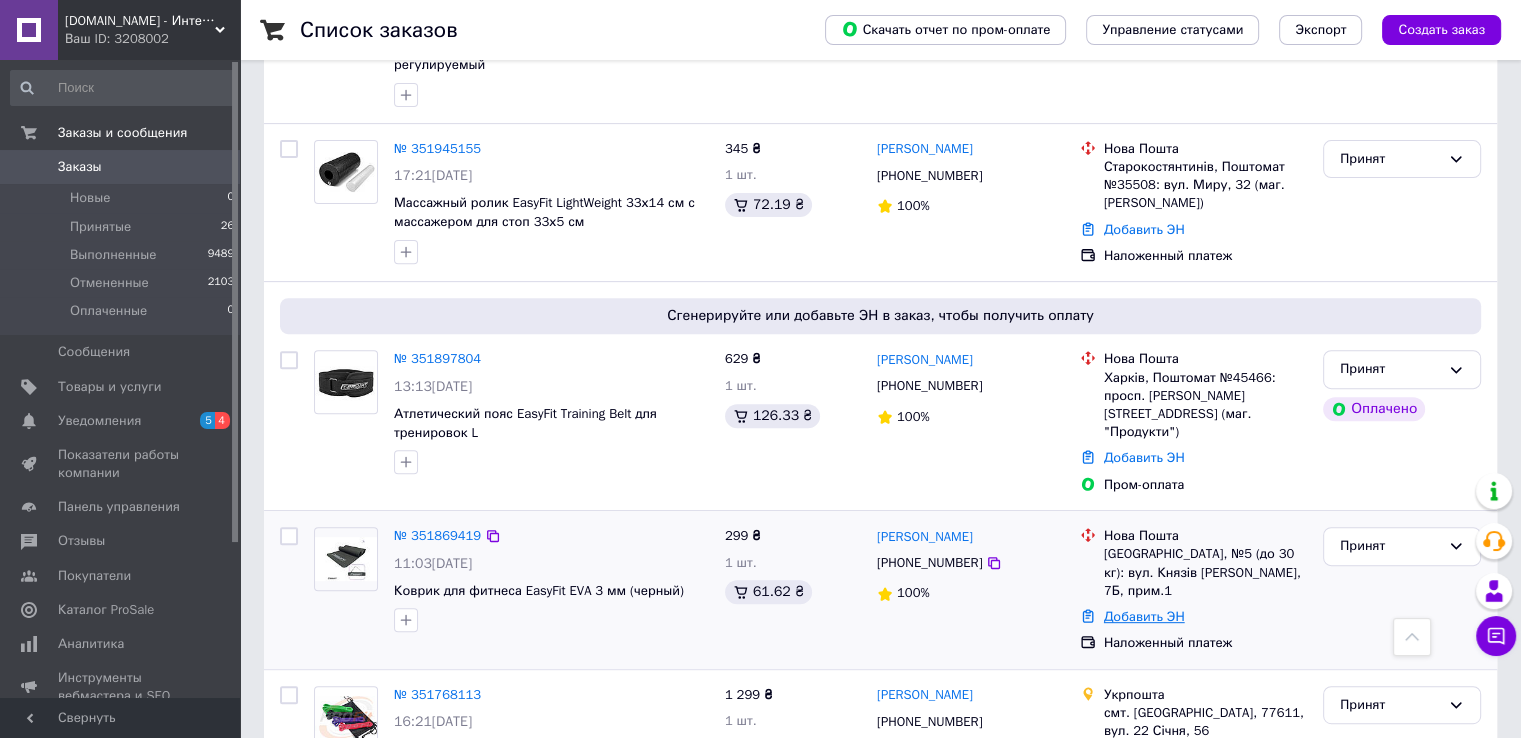 click on "Добавить ЭН" at bounding box center [1144, 616] 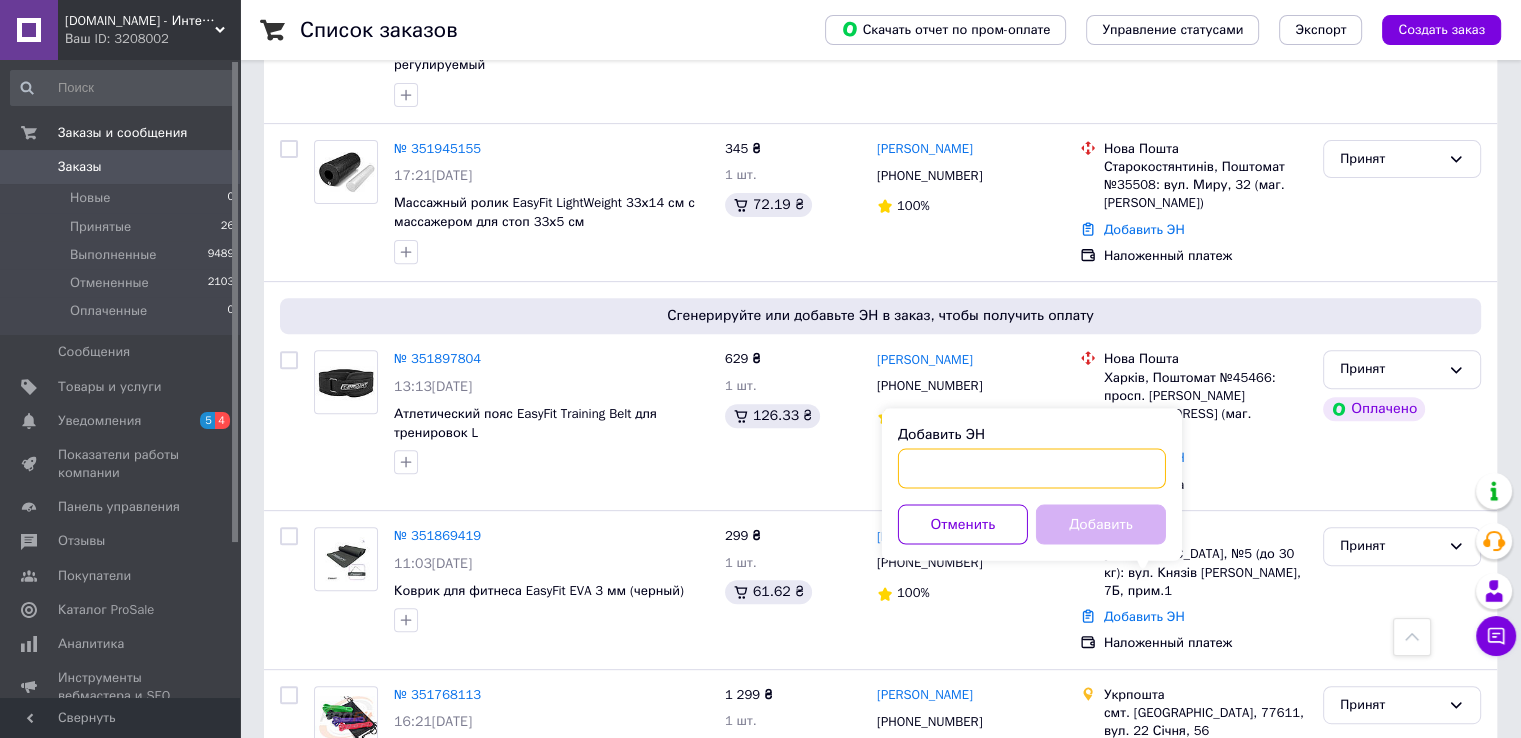 click on "Добавить ЭН" at bounding box center [1032, 468] 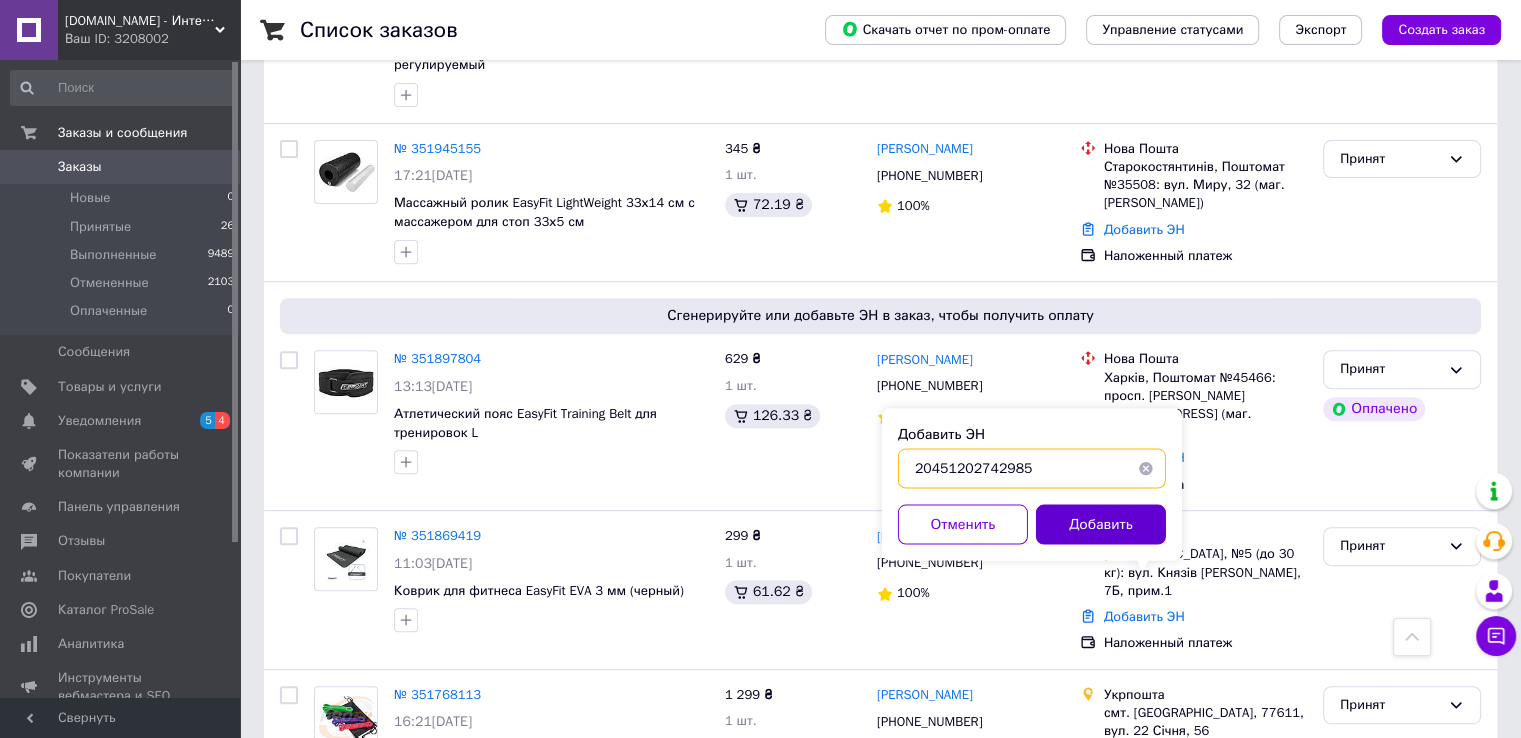 type on "20451202742985" 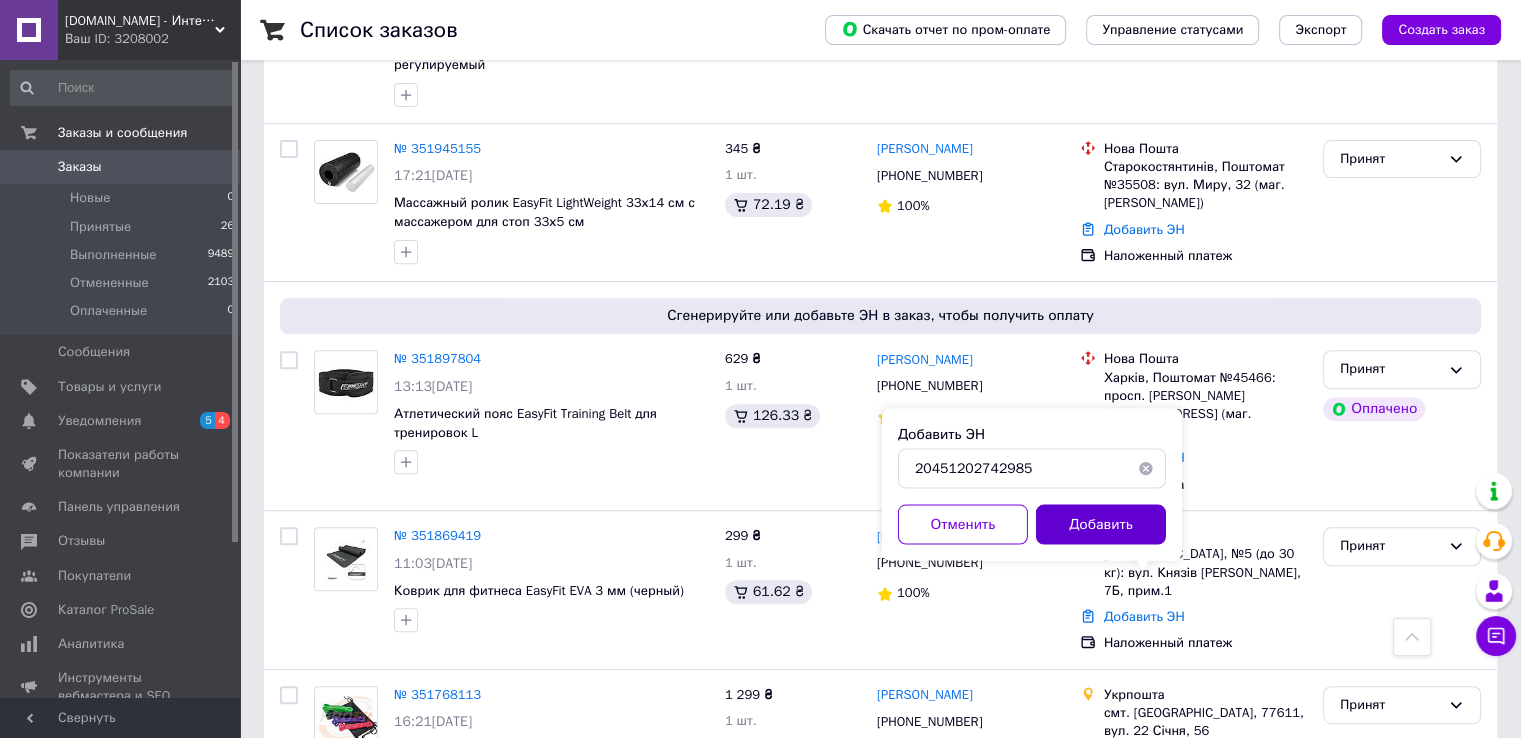 click on "Добавить" at bounding box center (1101, 524) 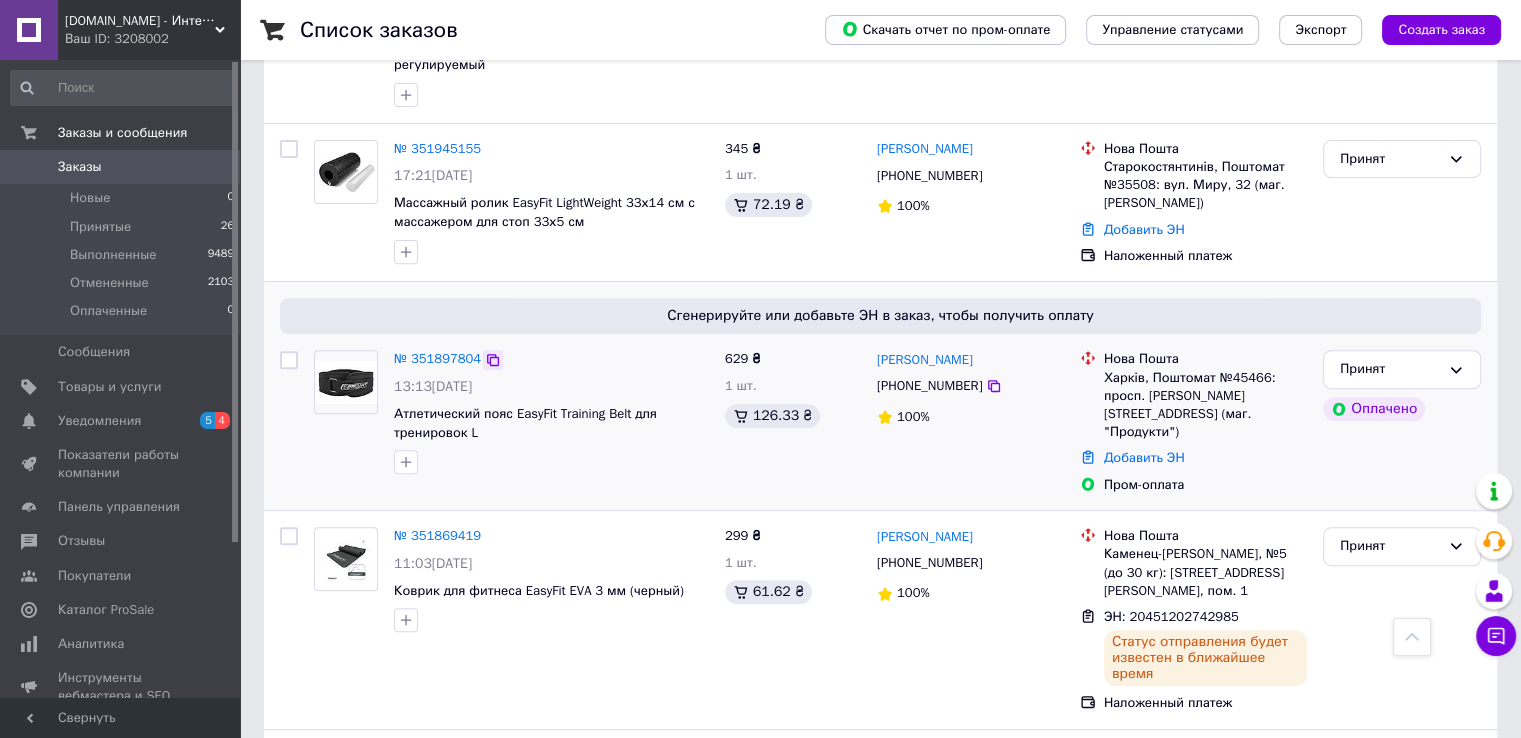 click 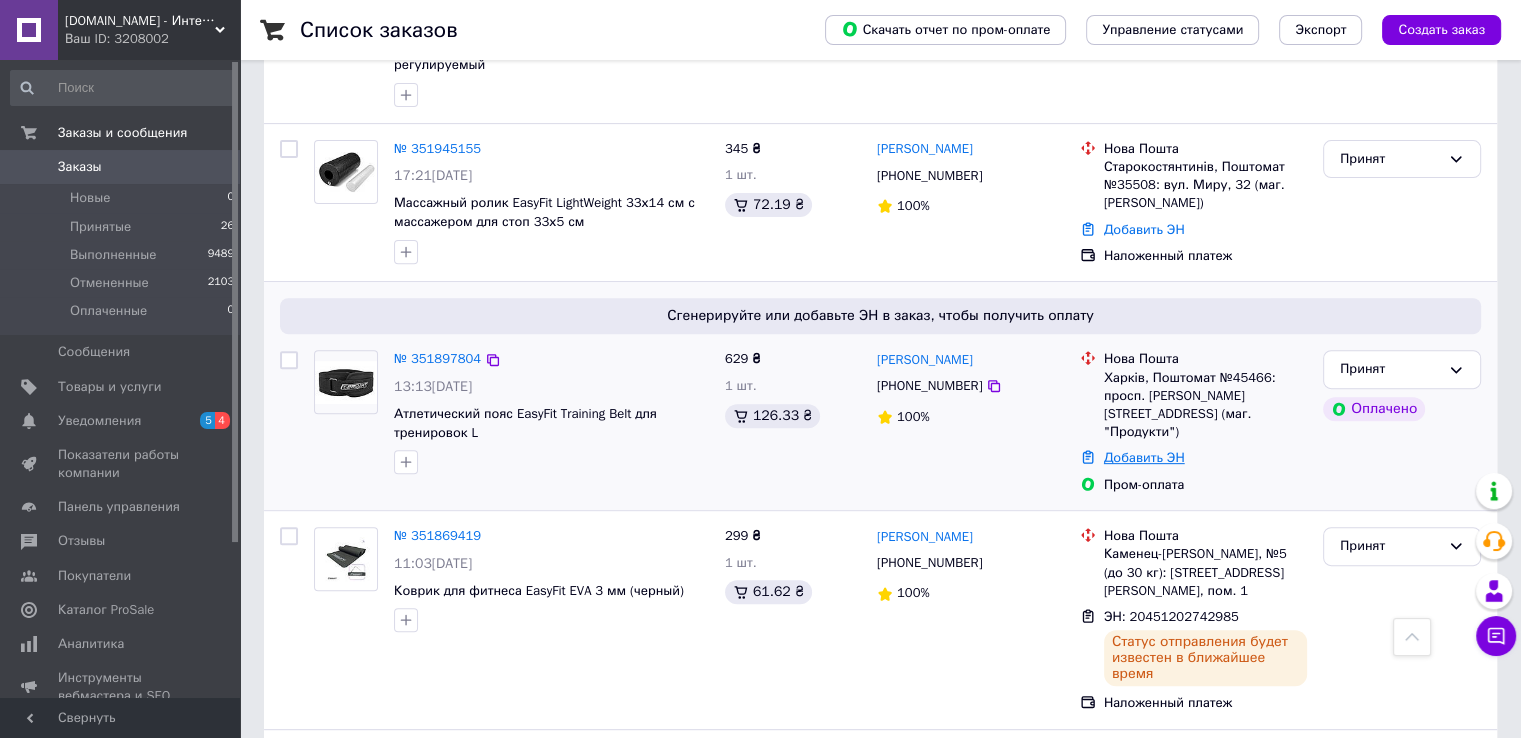 click on "Добавить ЭН" at bounding box center (1144, 457) 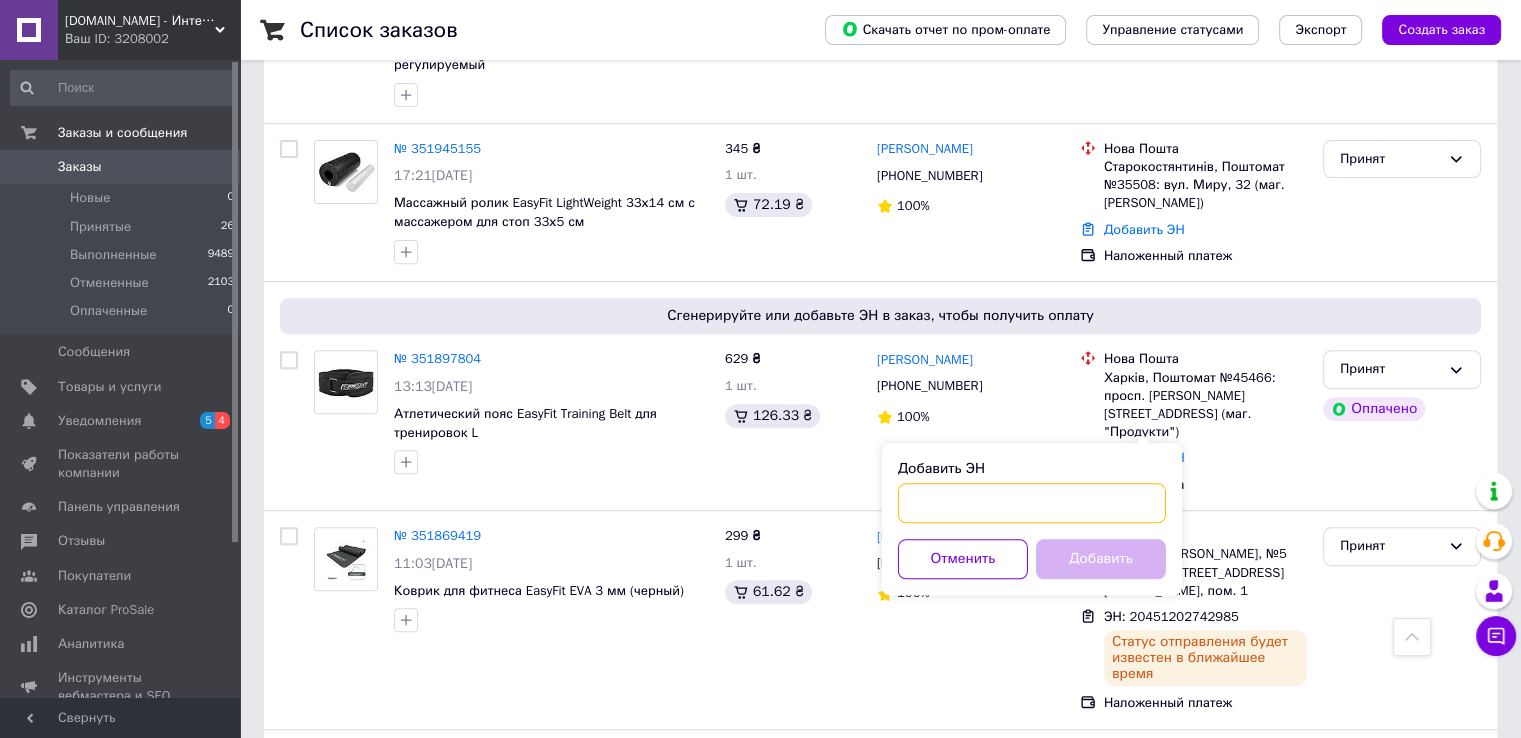 click on "Добавить ЭН" at bounding box center [1032, 503] 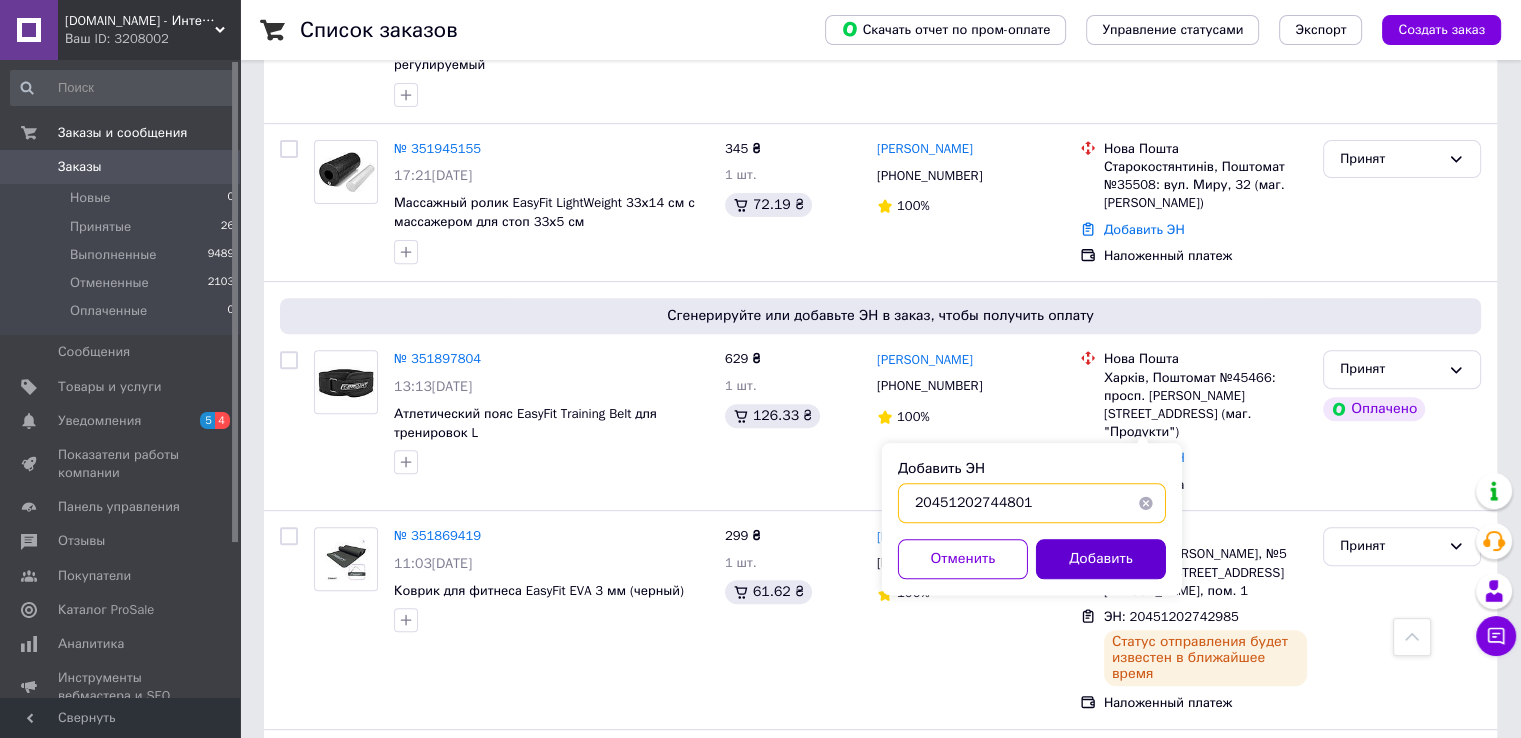 type on "20451202744801" 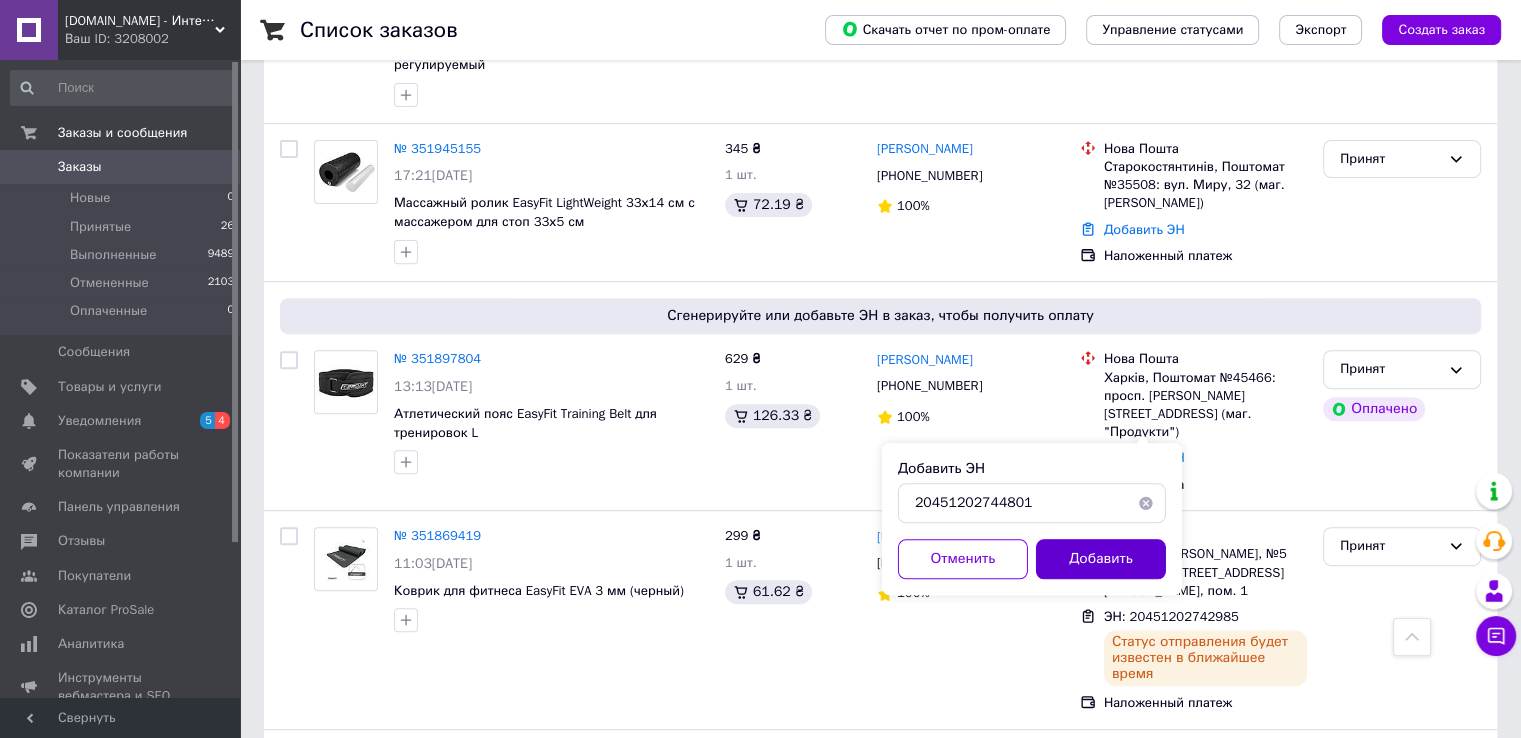 click on "Добавить" at bounding box center (1101, 559) 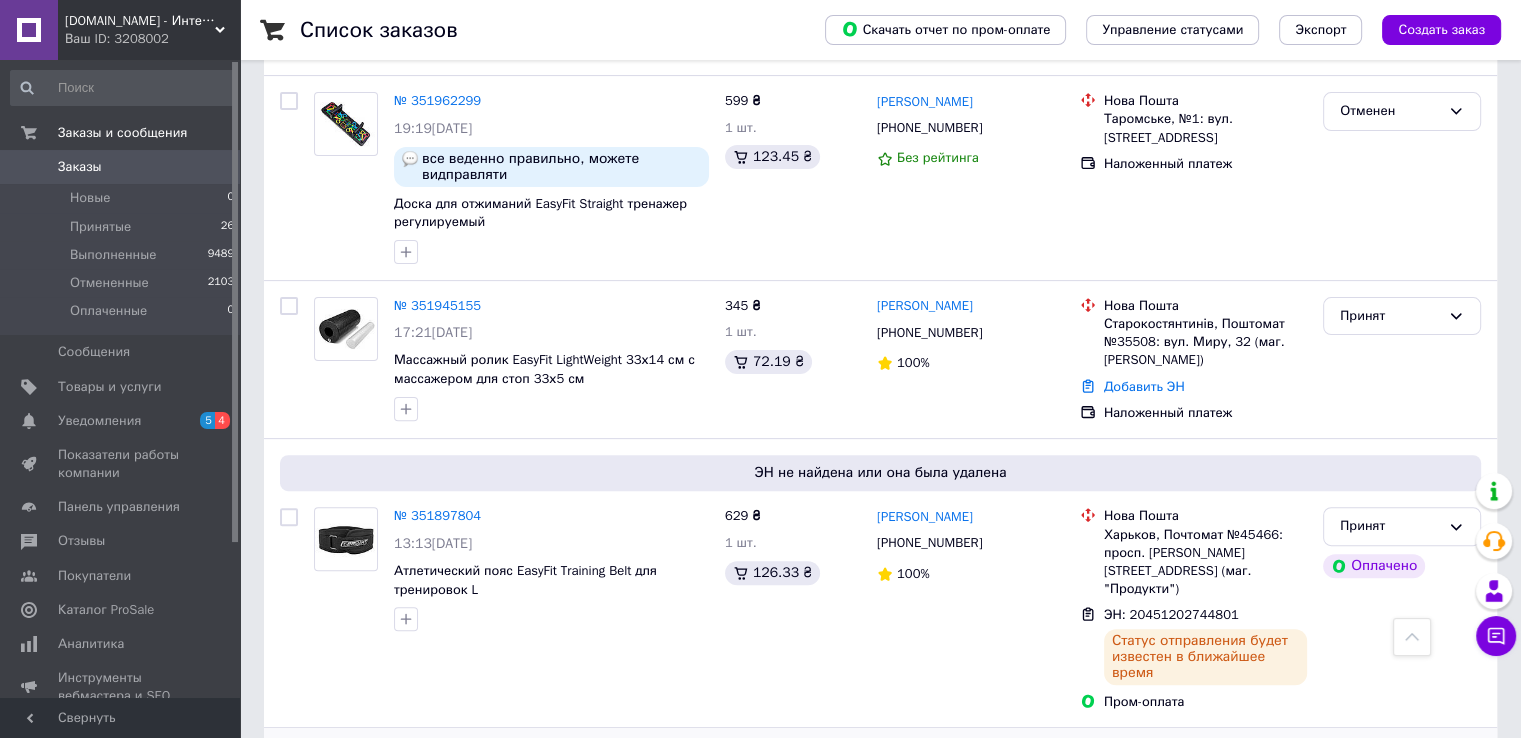 scroll, scrollTop: 400, scrollLeft: 0, axis: vertical 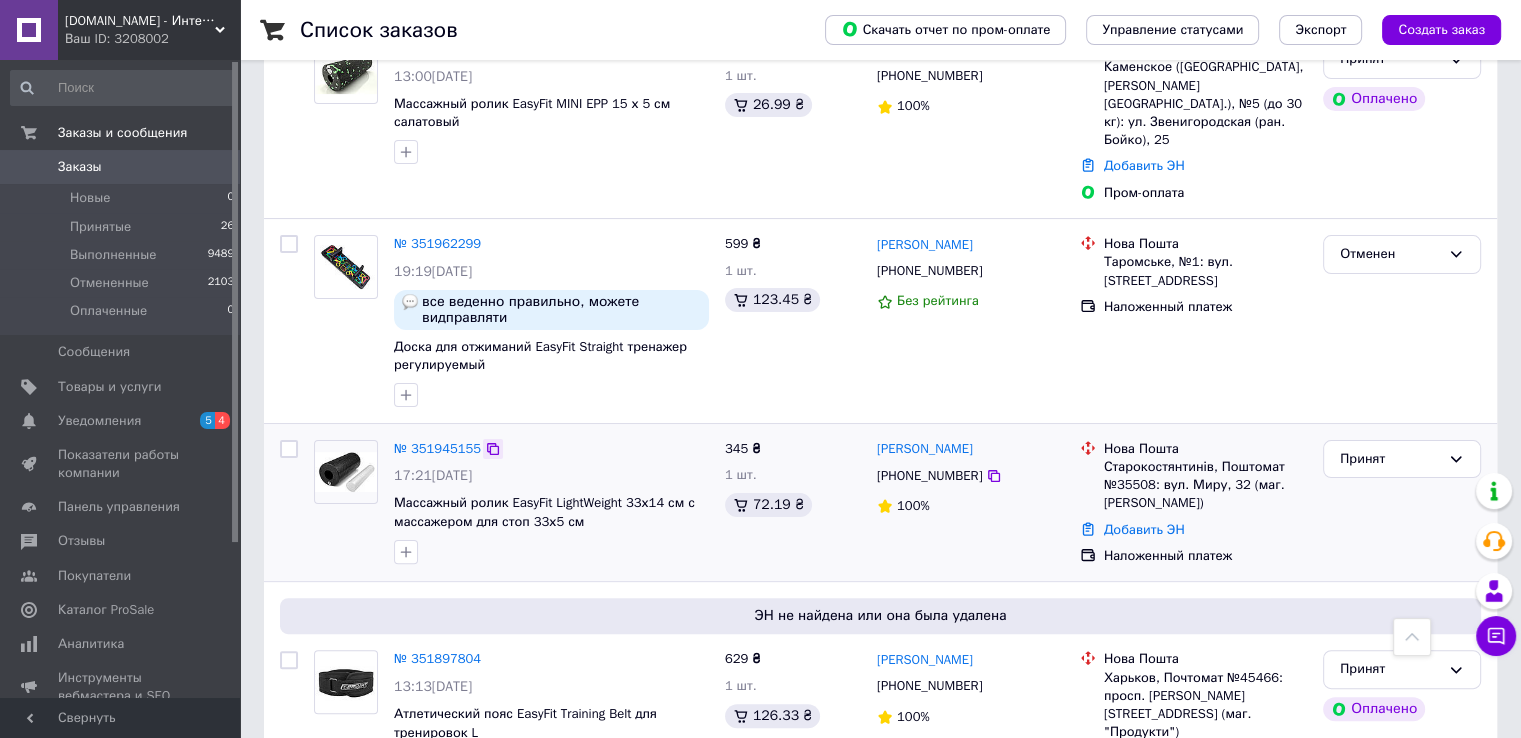 click 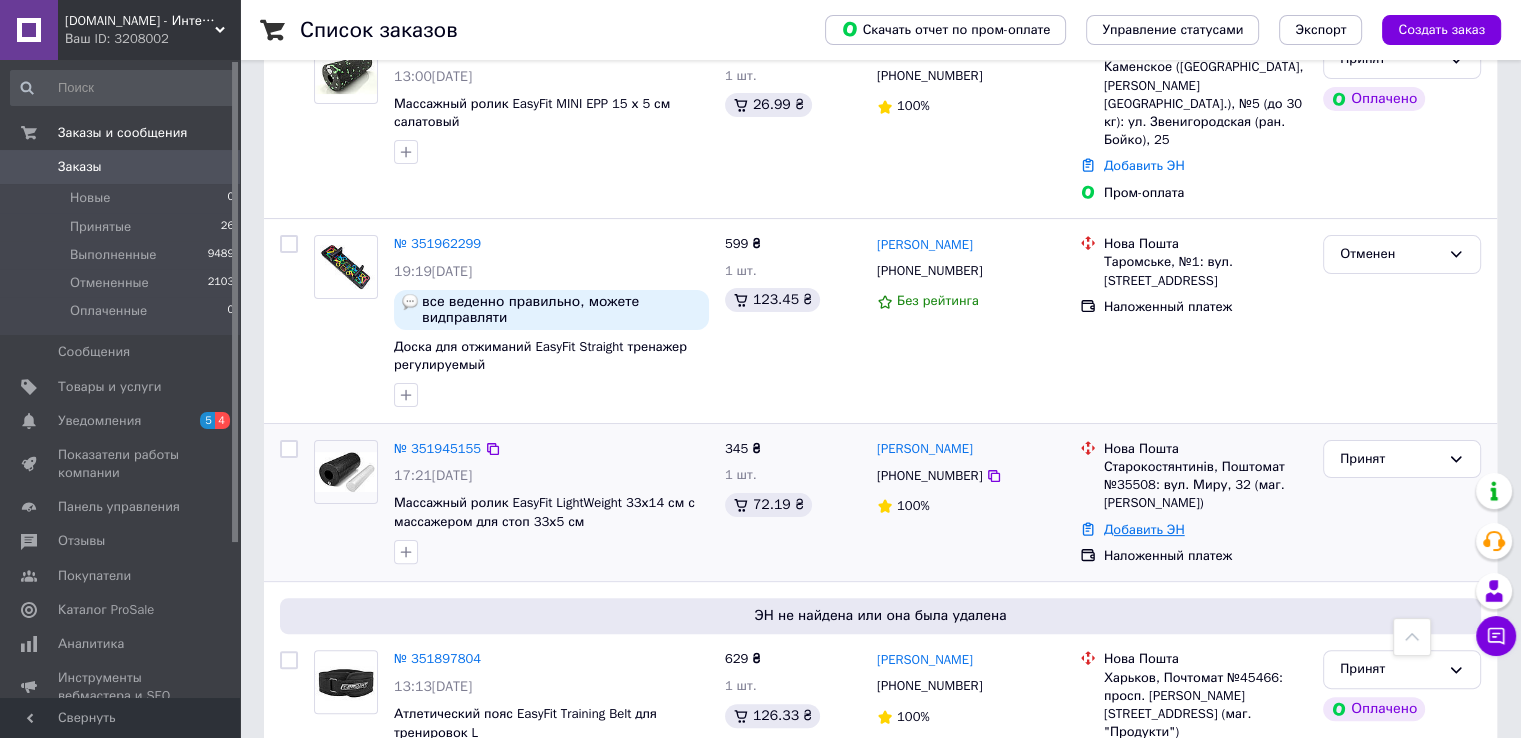 click on "Добавить ЭН" at bounding box center [1144, 529] 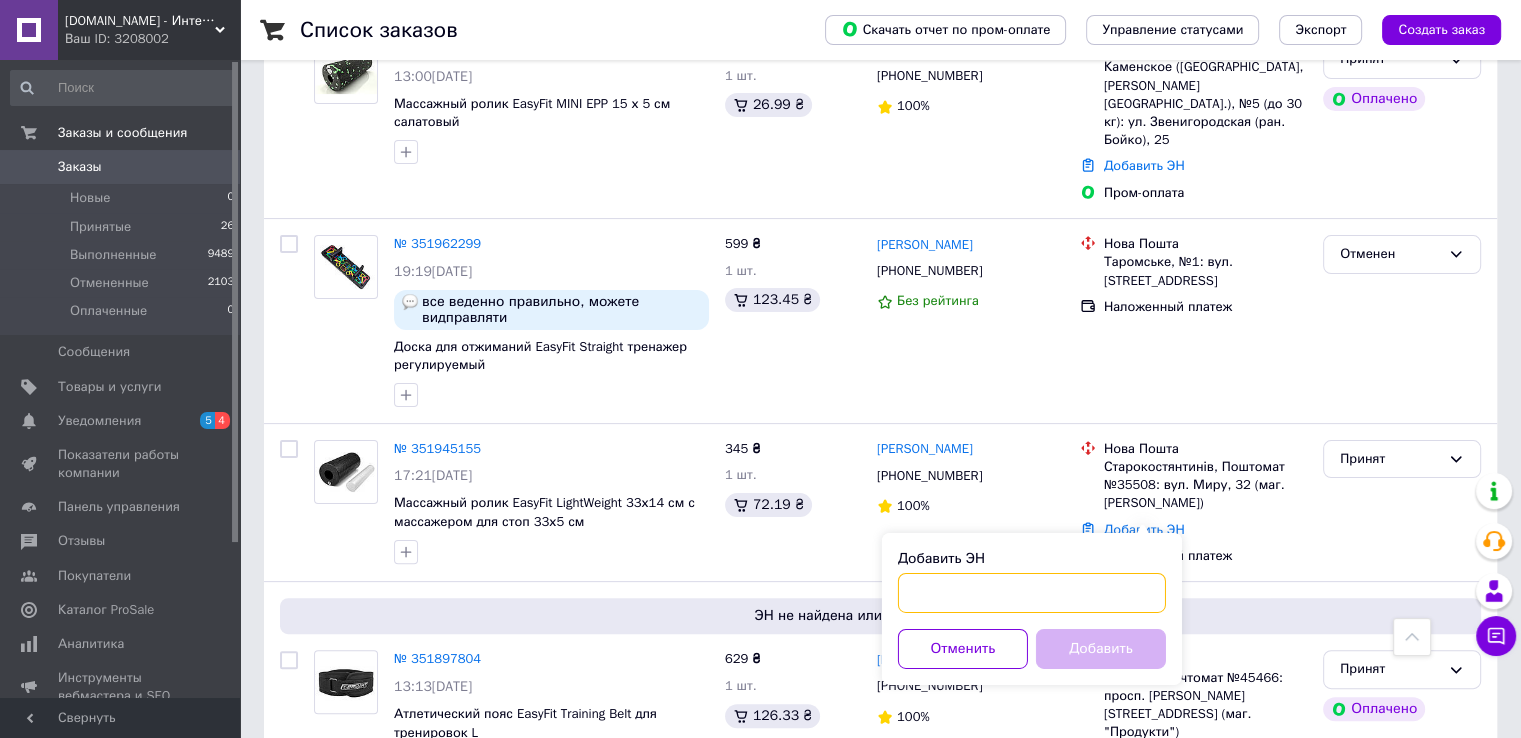 click on "Добавить ЭН" at bounding box center (1032, 593) 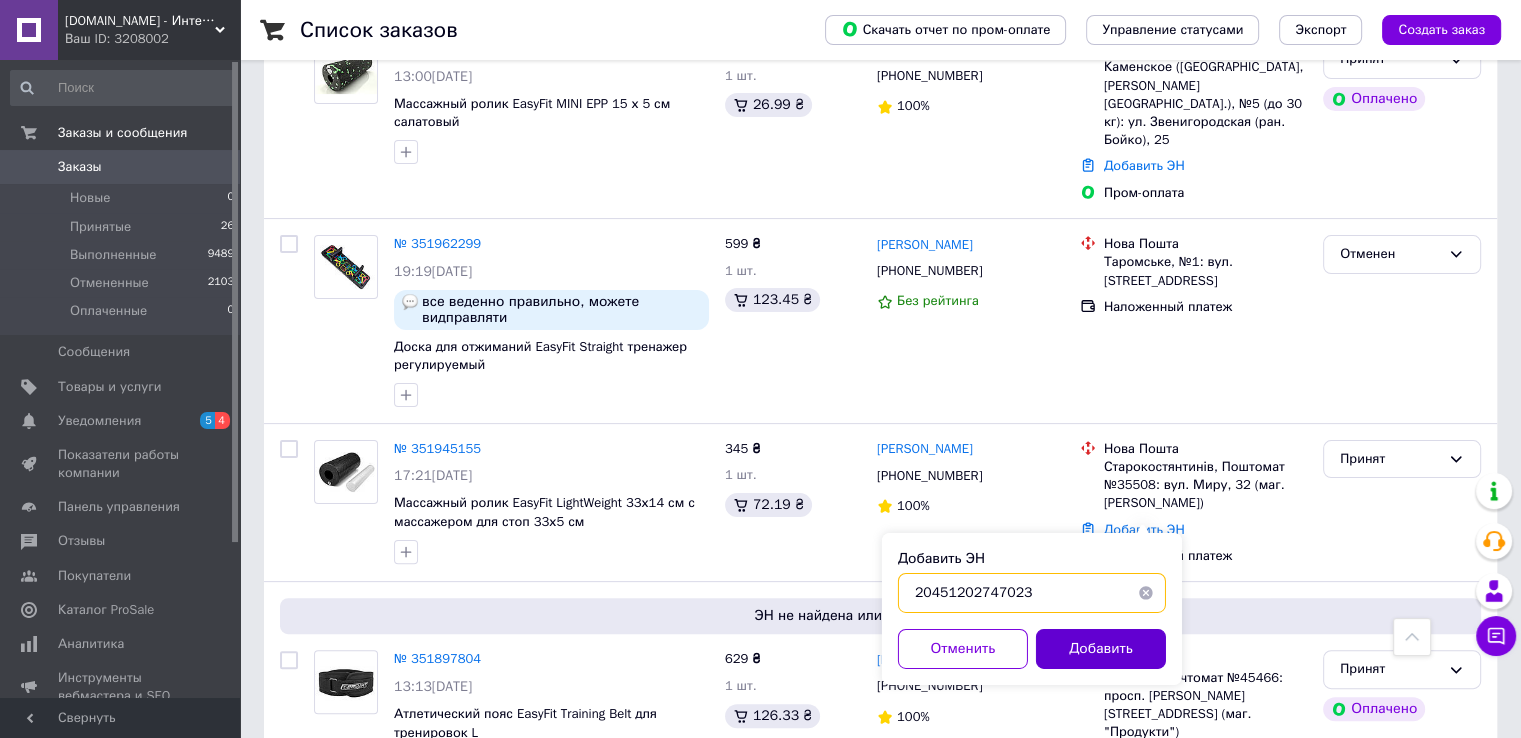 type on "20451202747023" 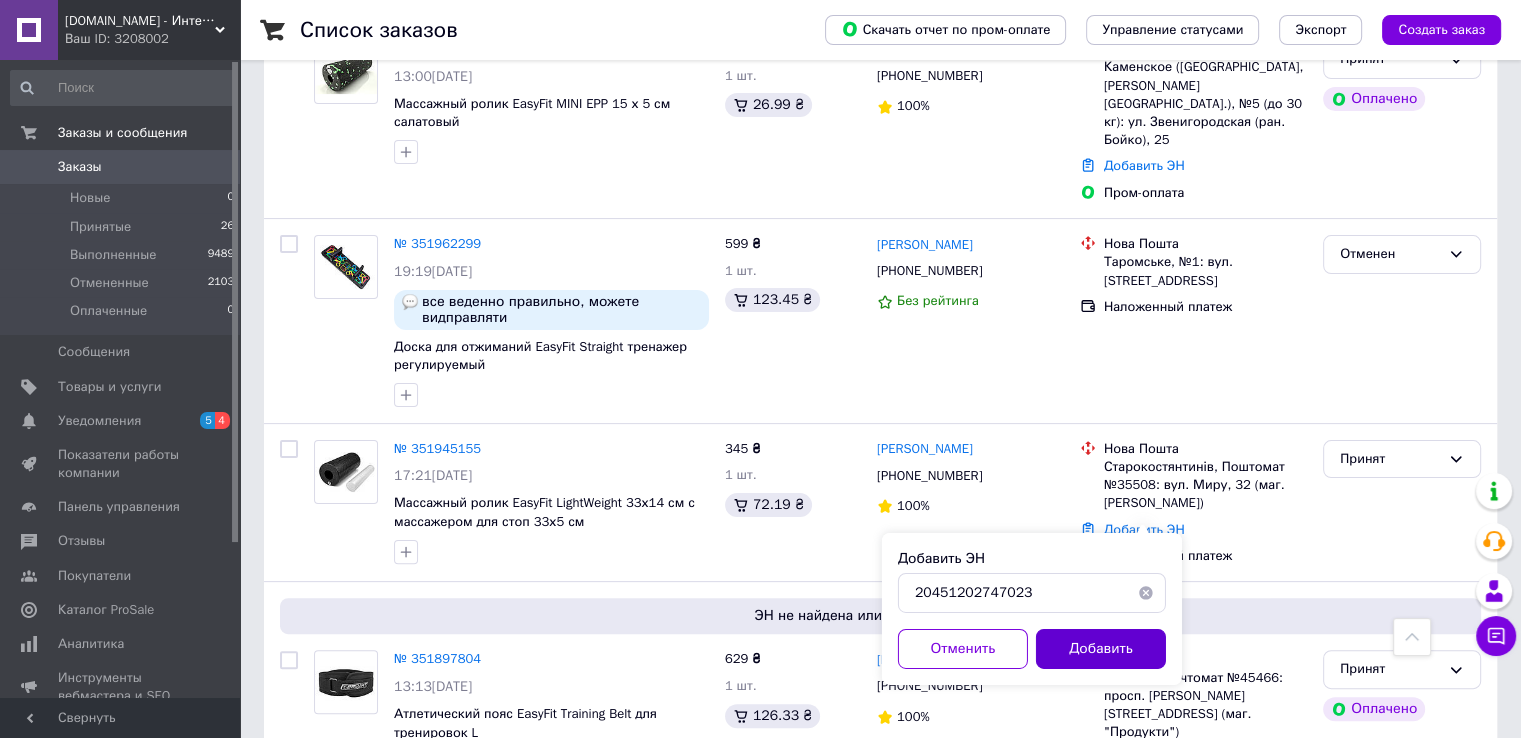 click on "Добавить" at bounding box center (1101, 649) 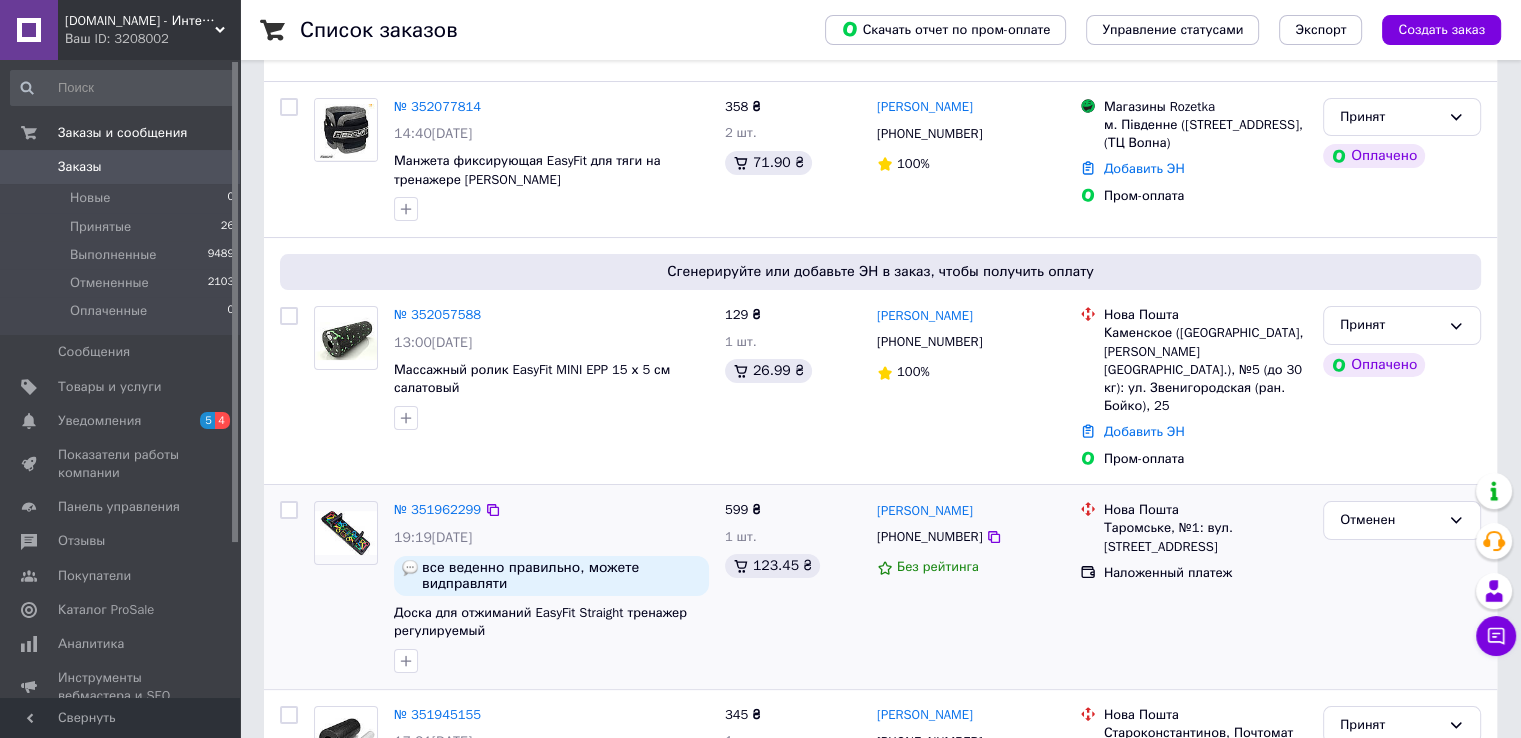 scroll, scrollTop: 0, scrollLeft: 0, axis: both 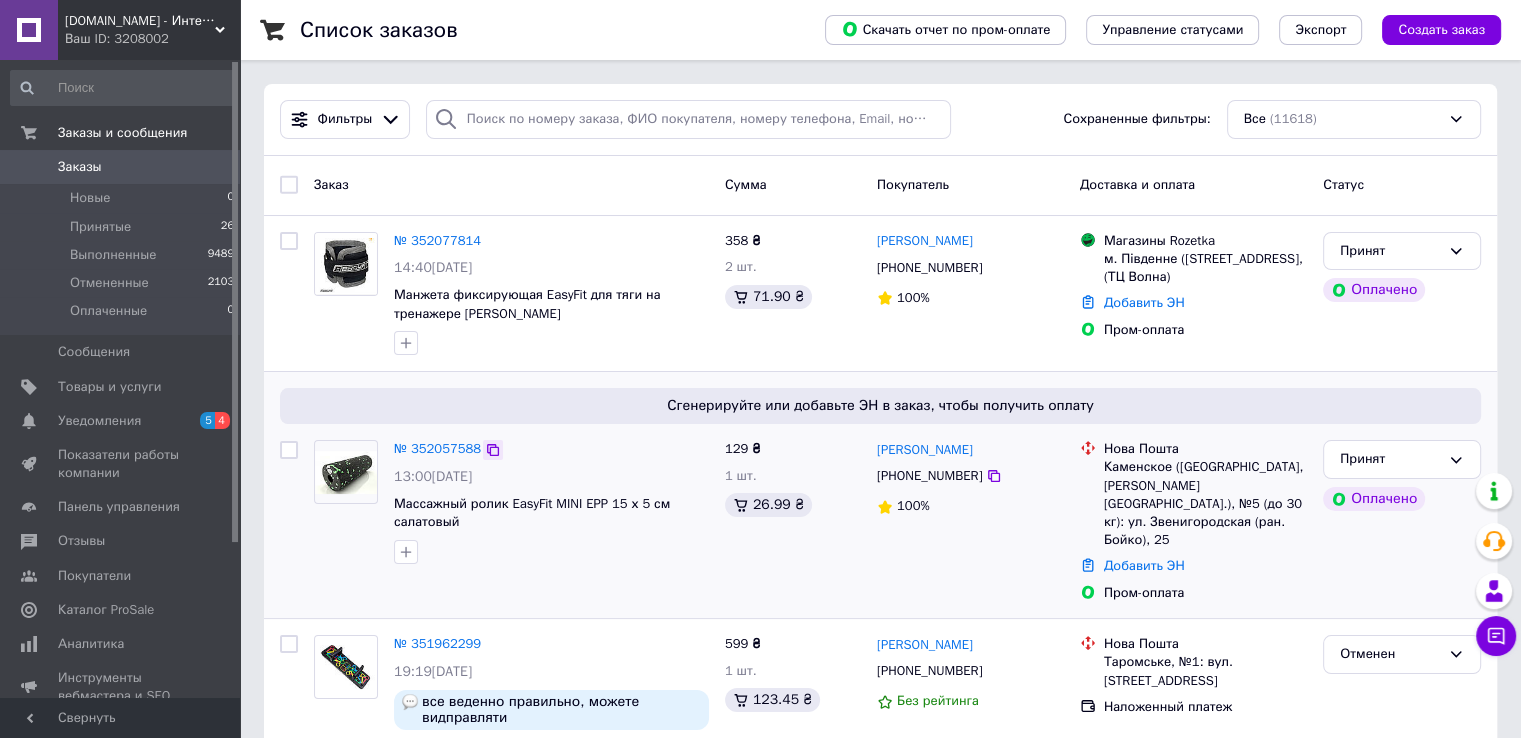 click 